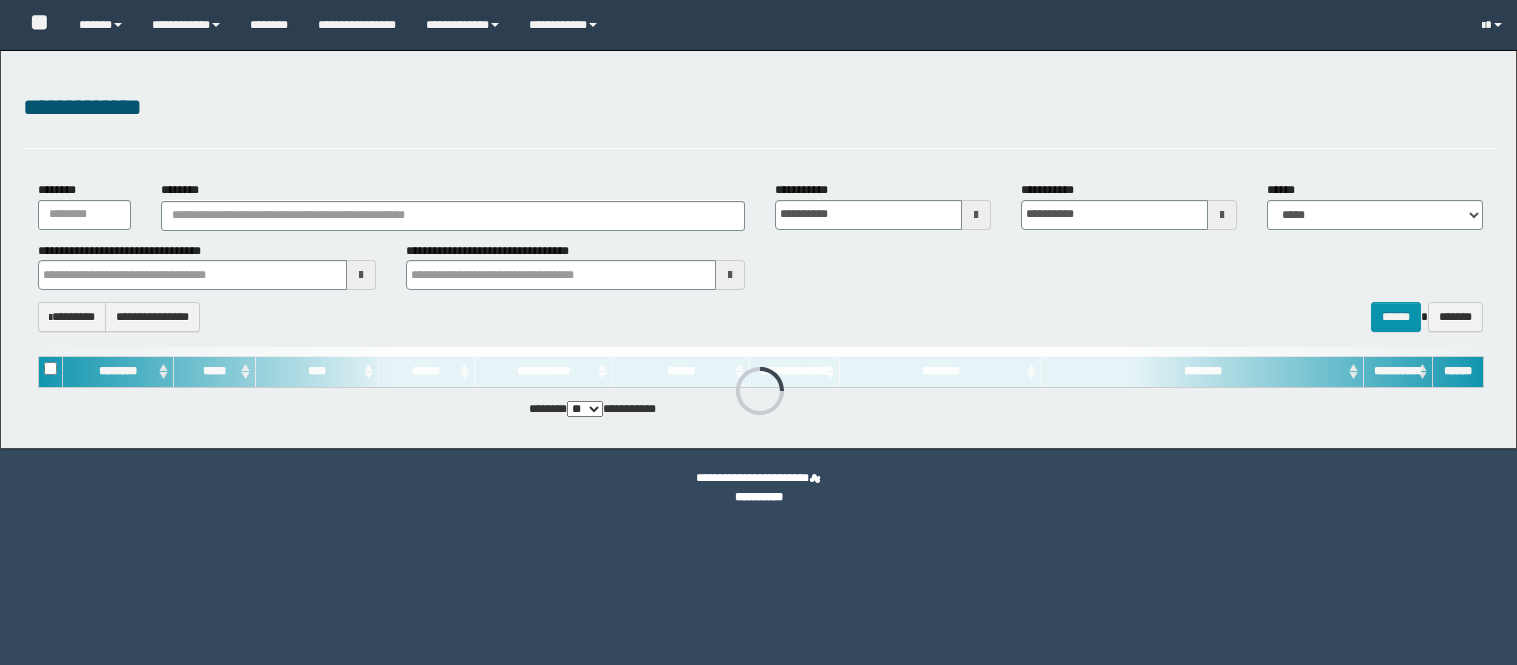 scroll, scrollTop: 0, scrollLeft: 0, axis: both 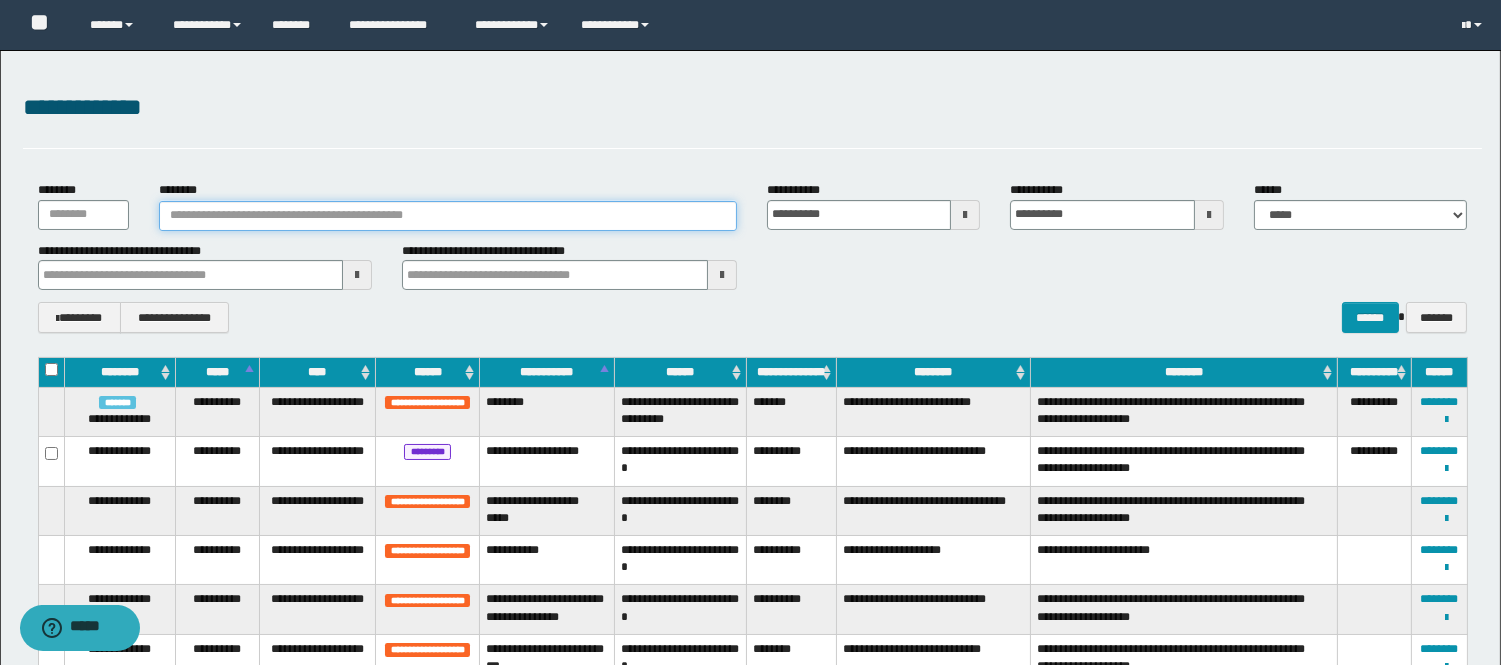 click on "********" at bounding box center (448, 216) 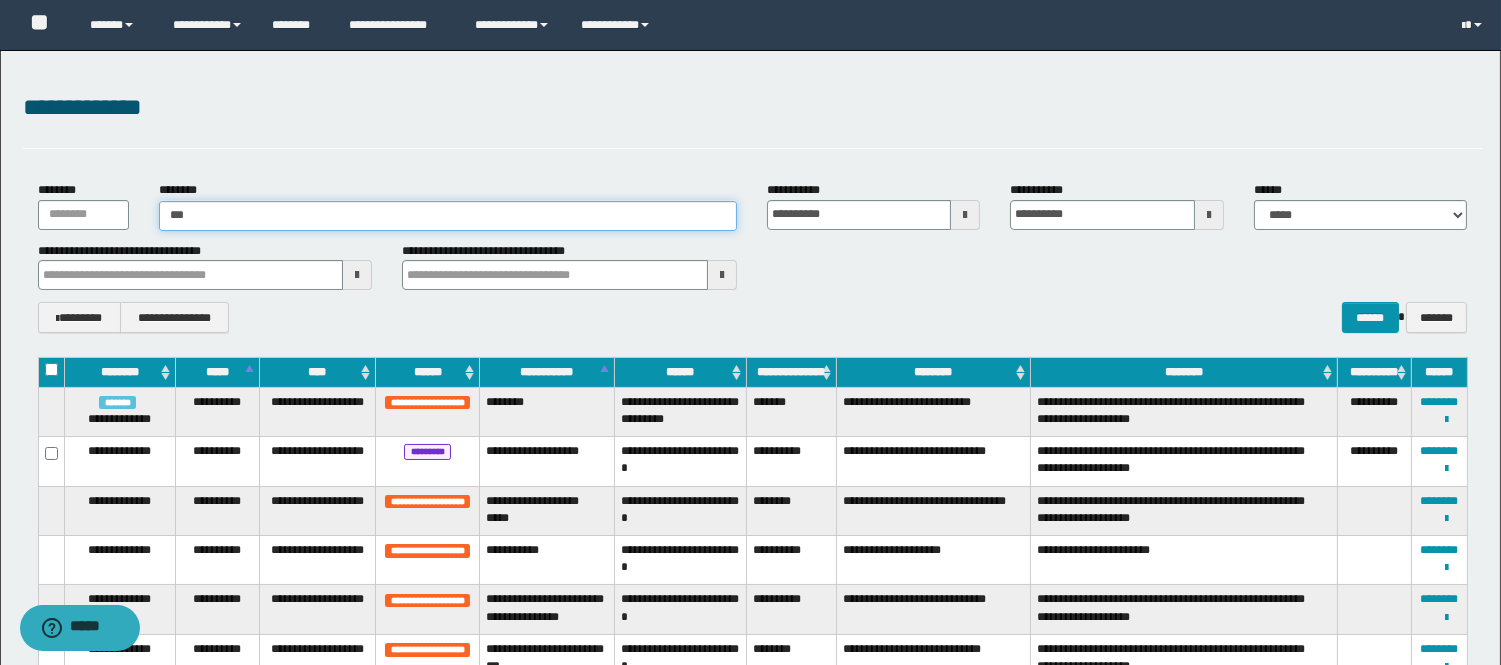 type on "****" 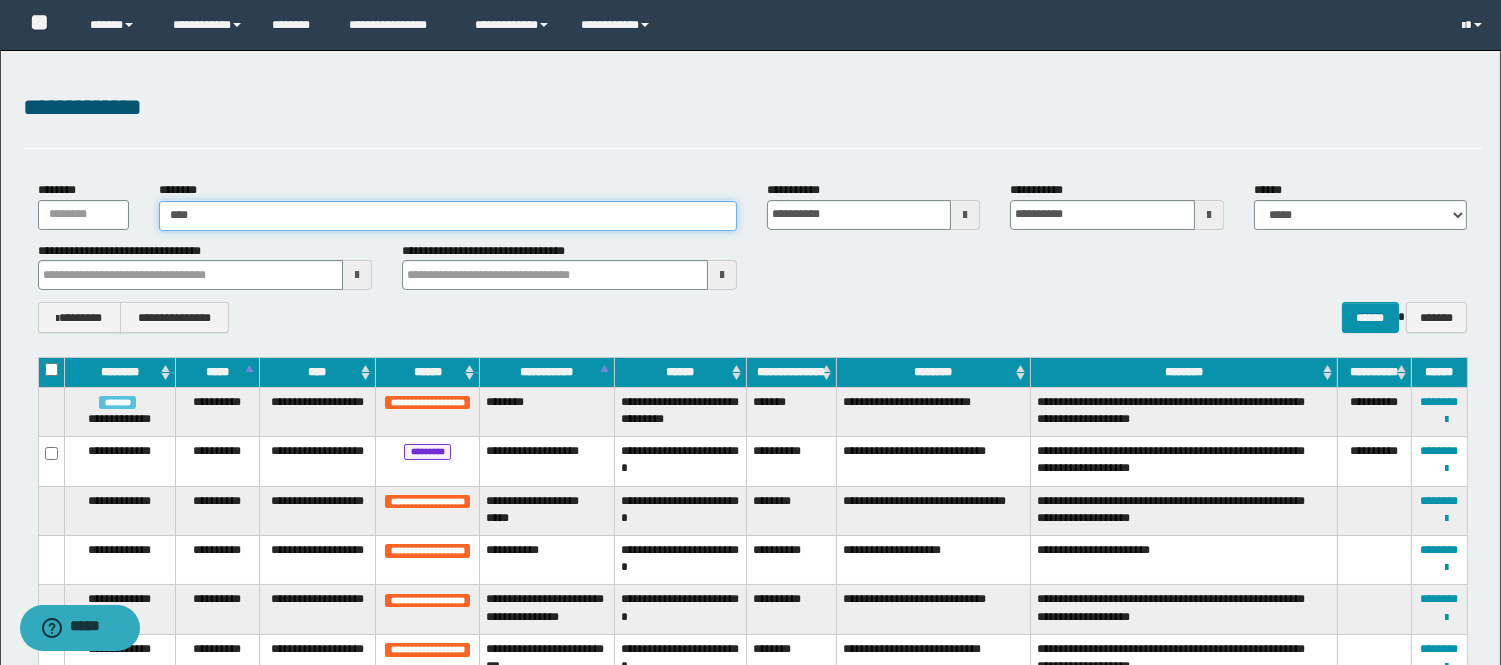 type on "****" 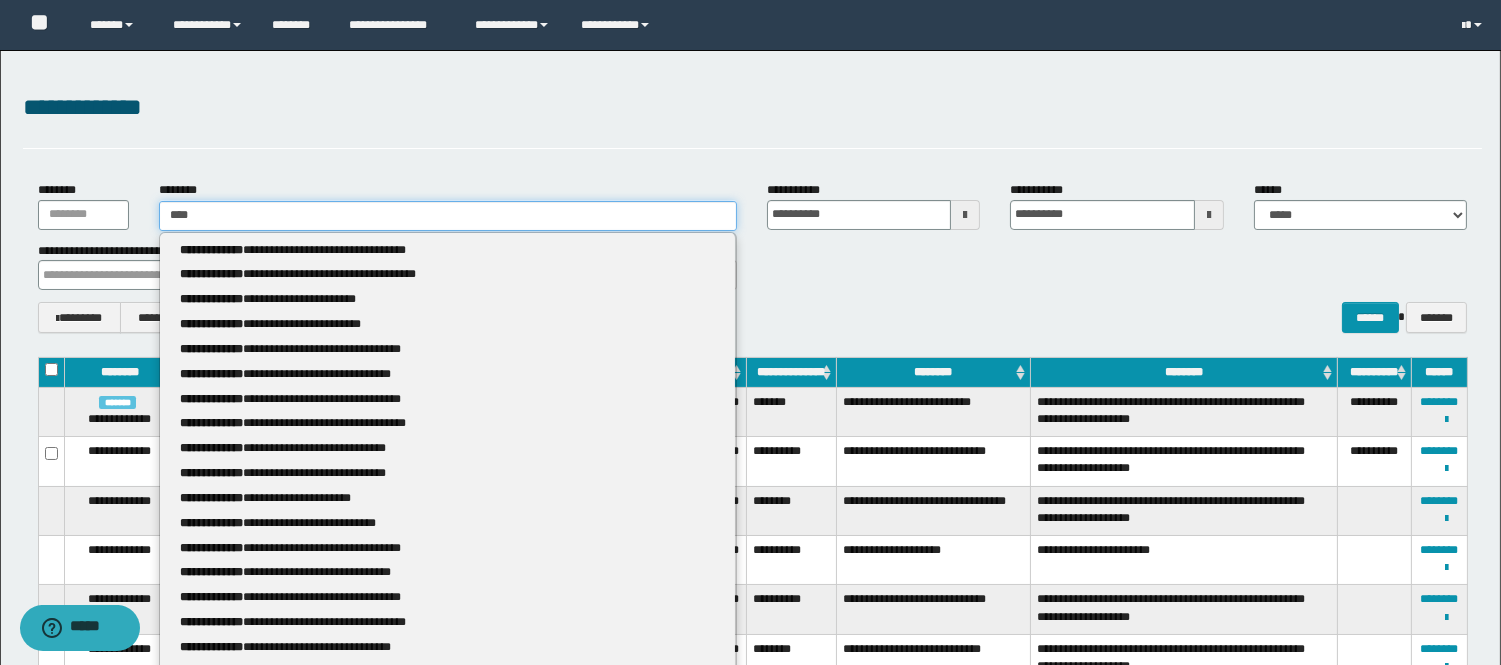 type 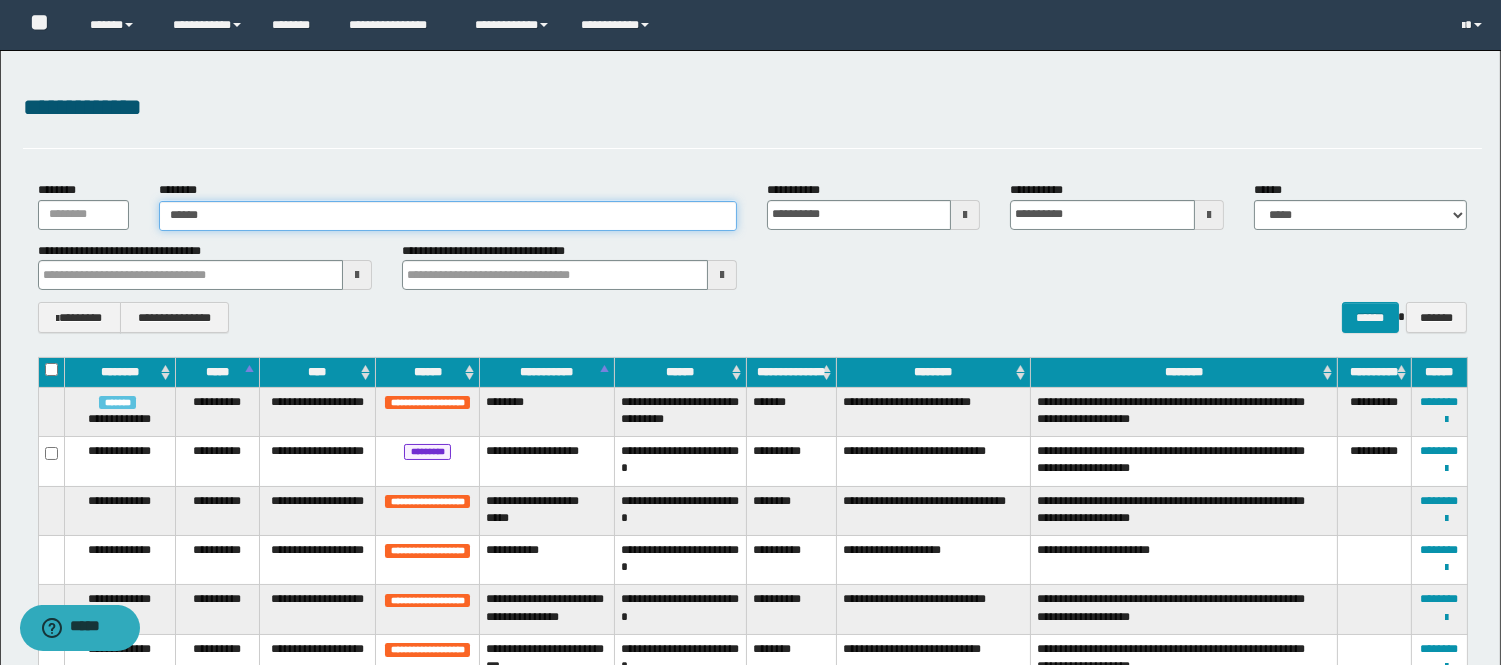 type on "*******" 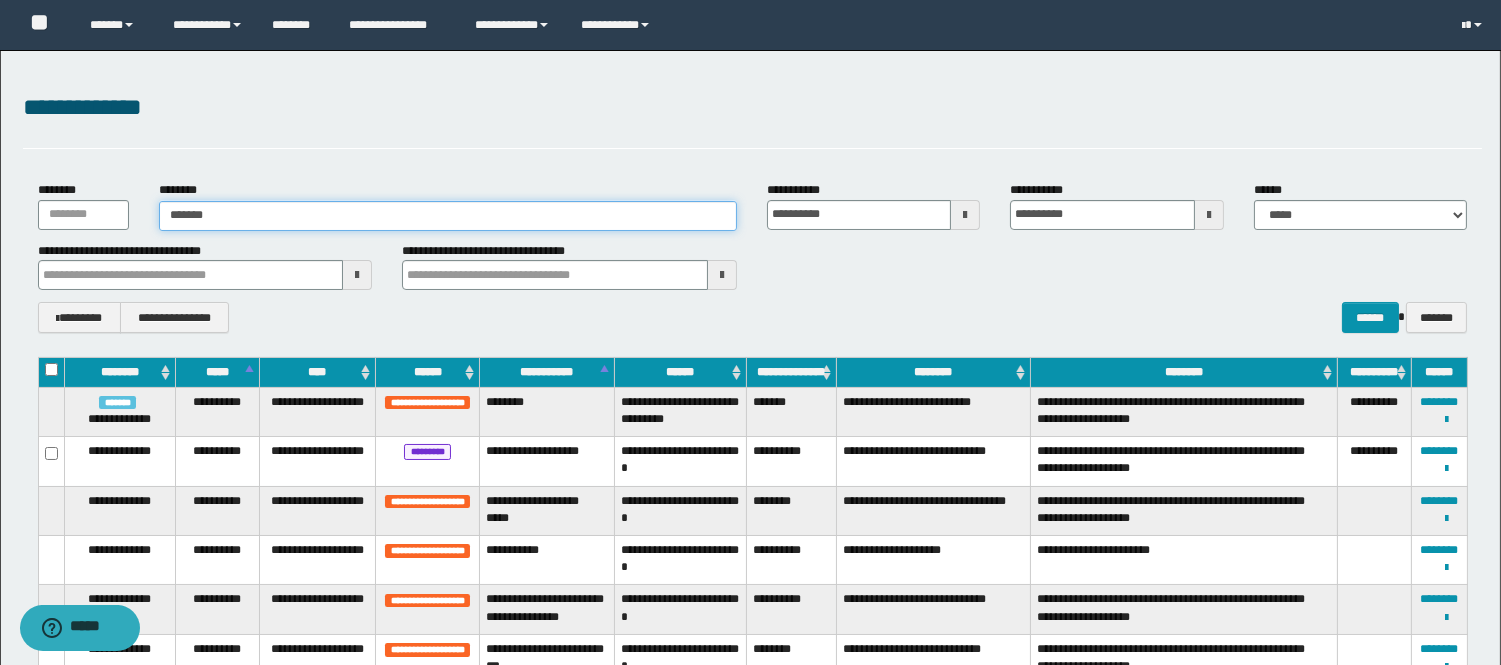 type on "*******" 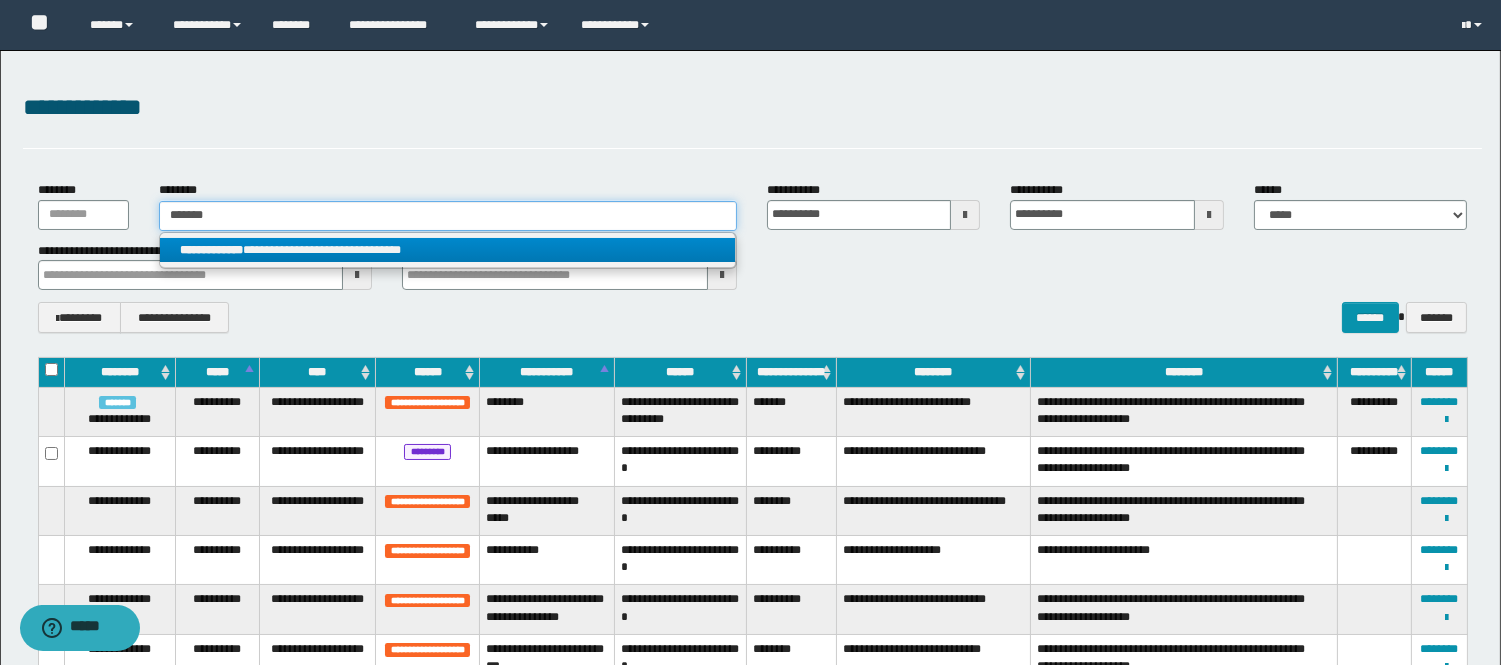 type on "*******" 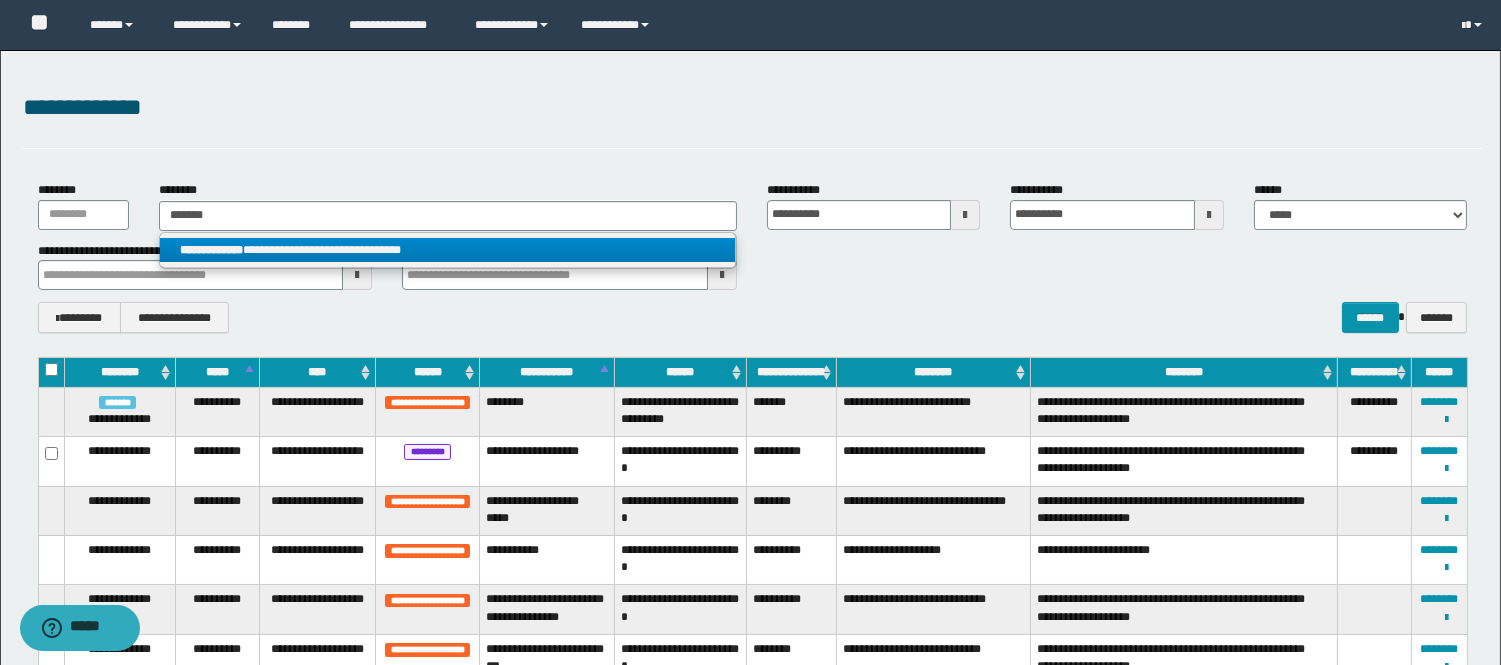 click on "**********" at bounding box center (448, 250) 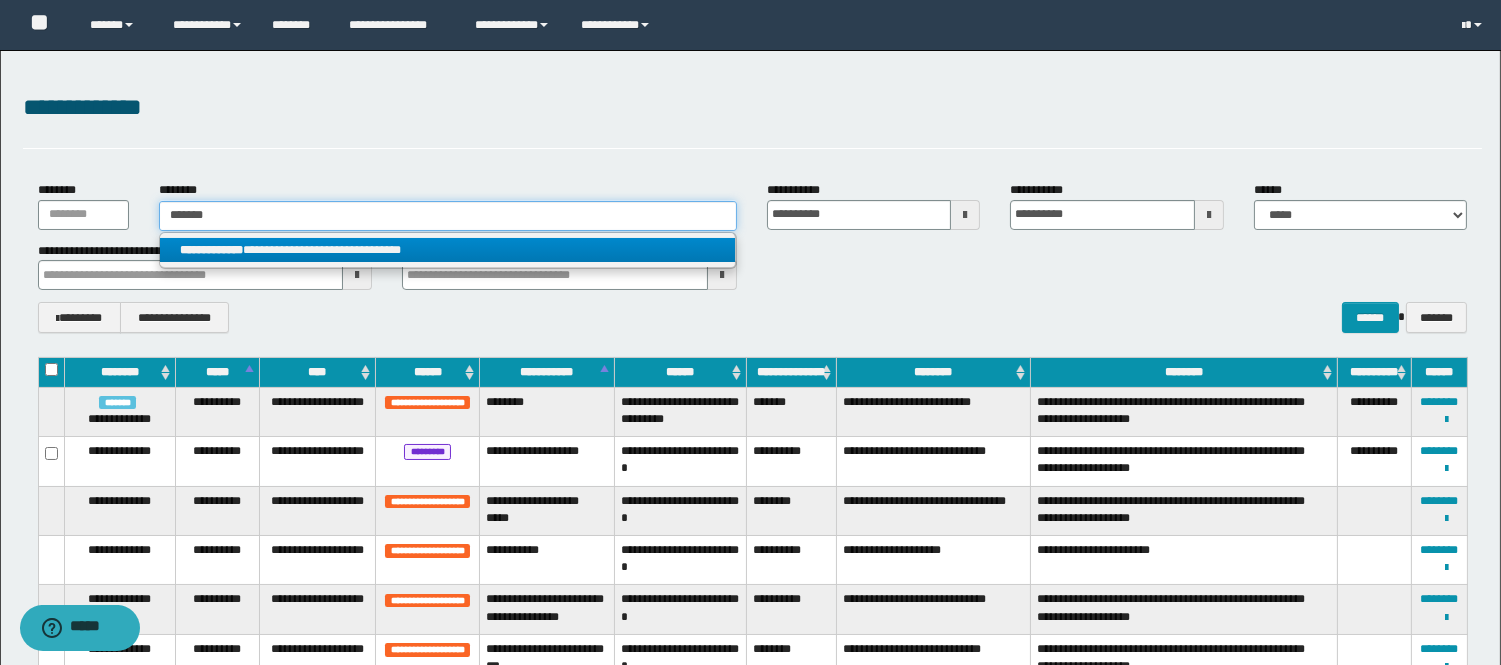 type 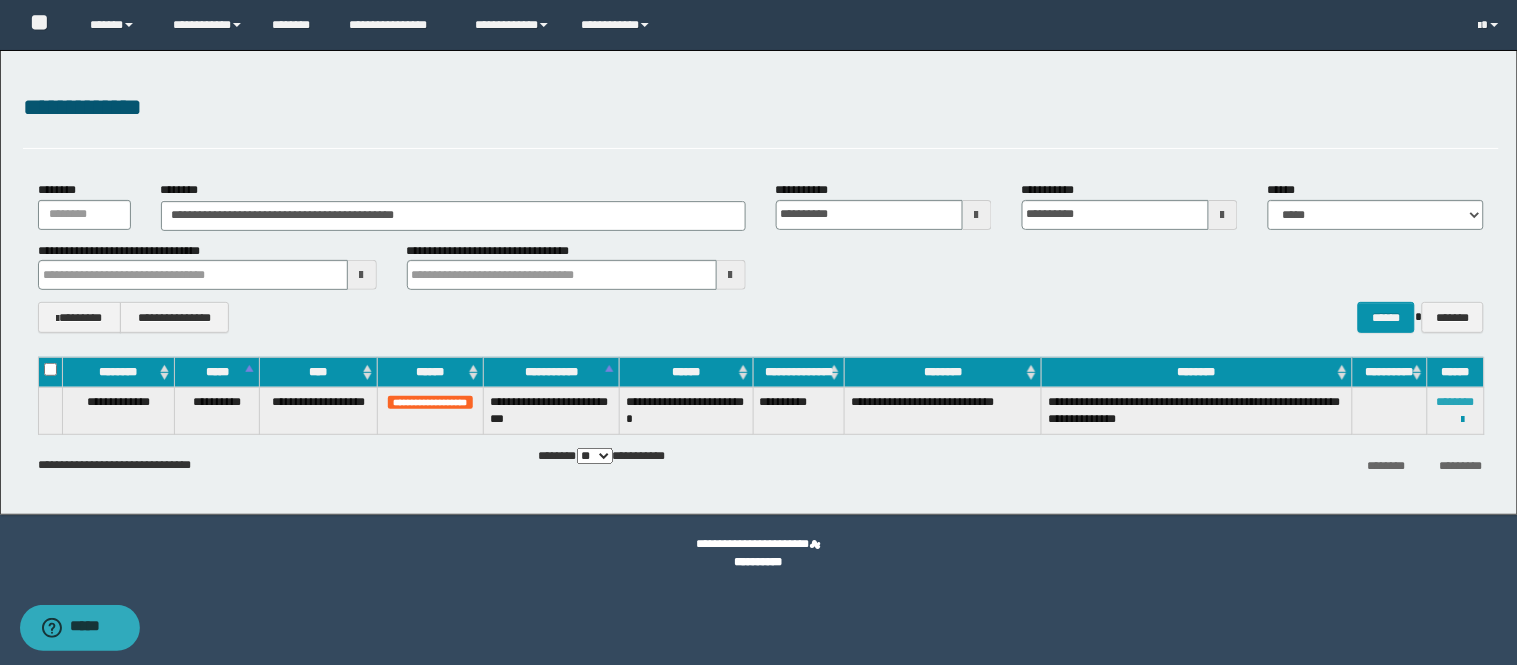 click on "********" at bounding box center [1456, 402] 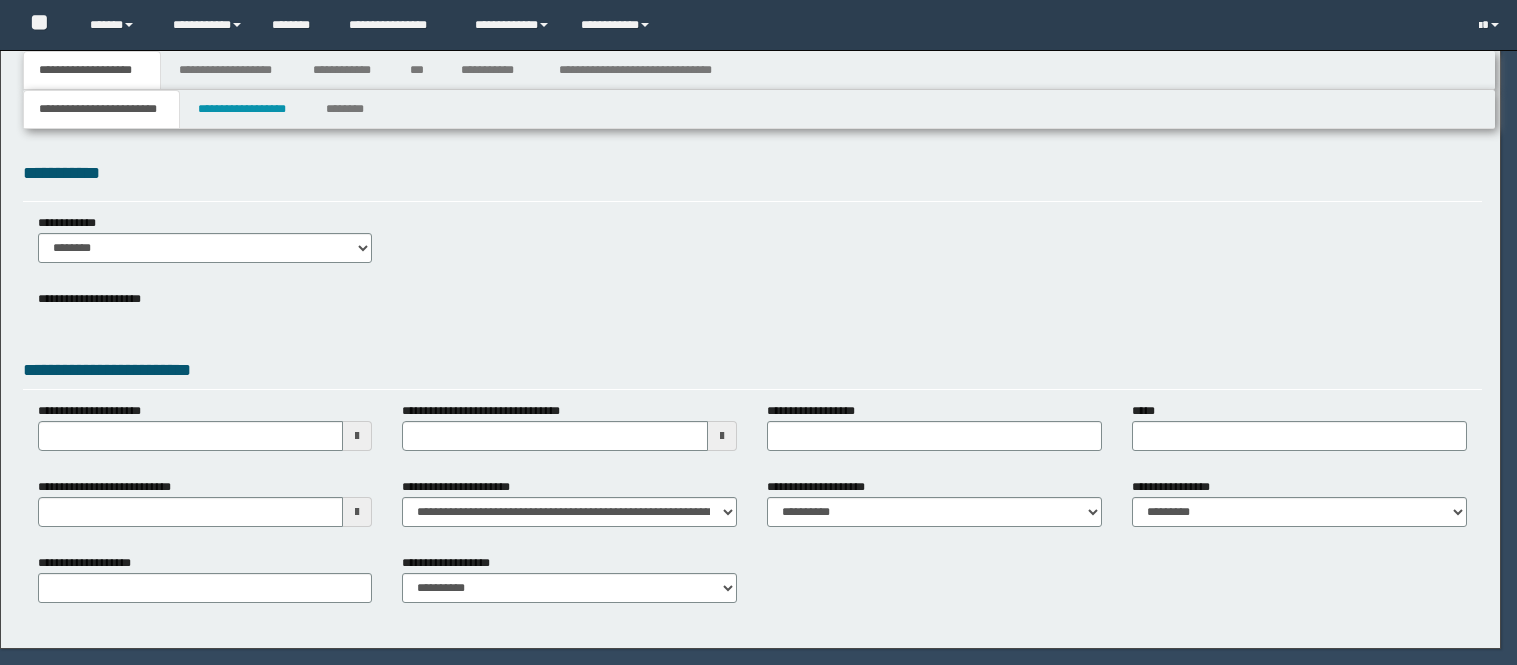 scroll, scrollTop: 0, scrollLeft: 0, axis: both 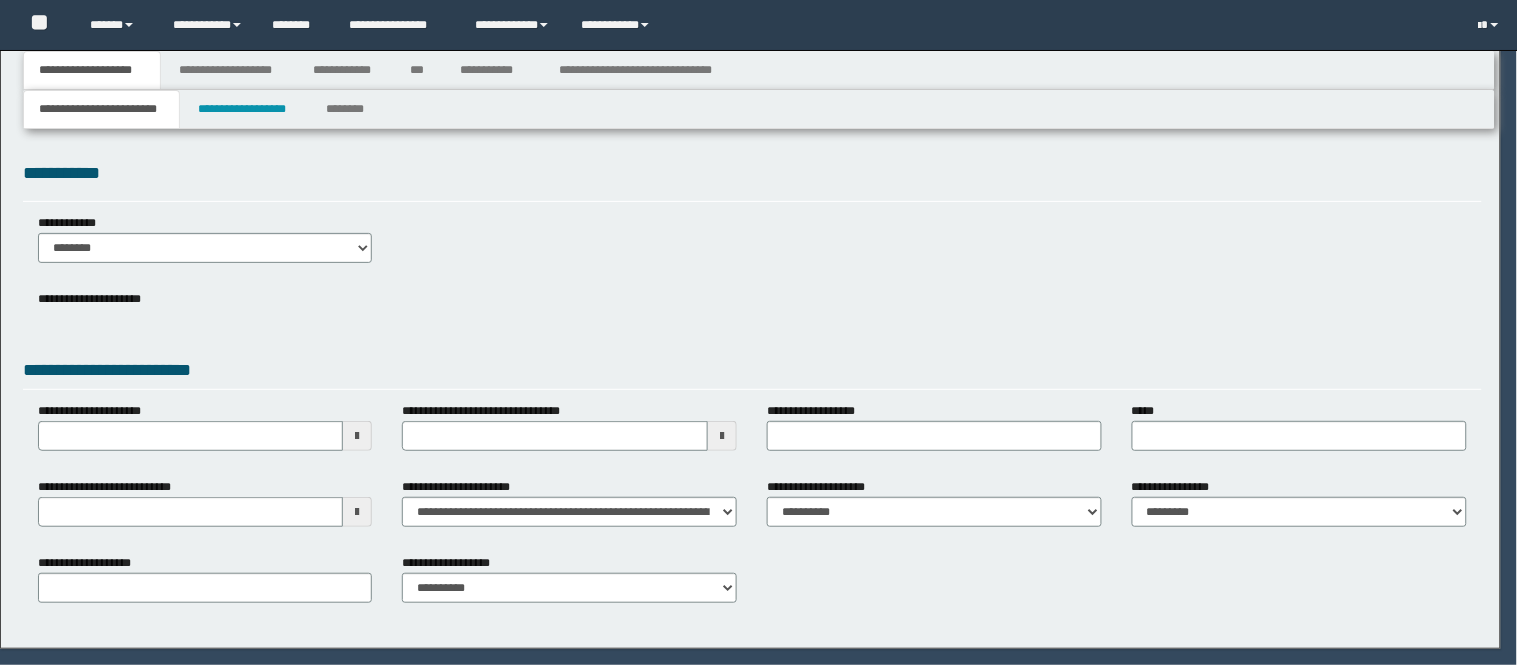 select on "**" 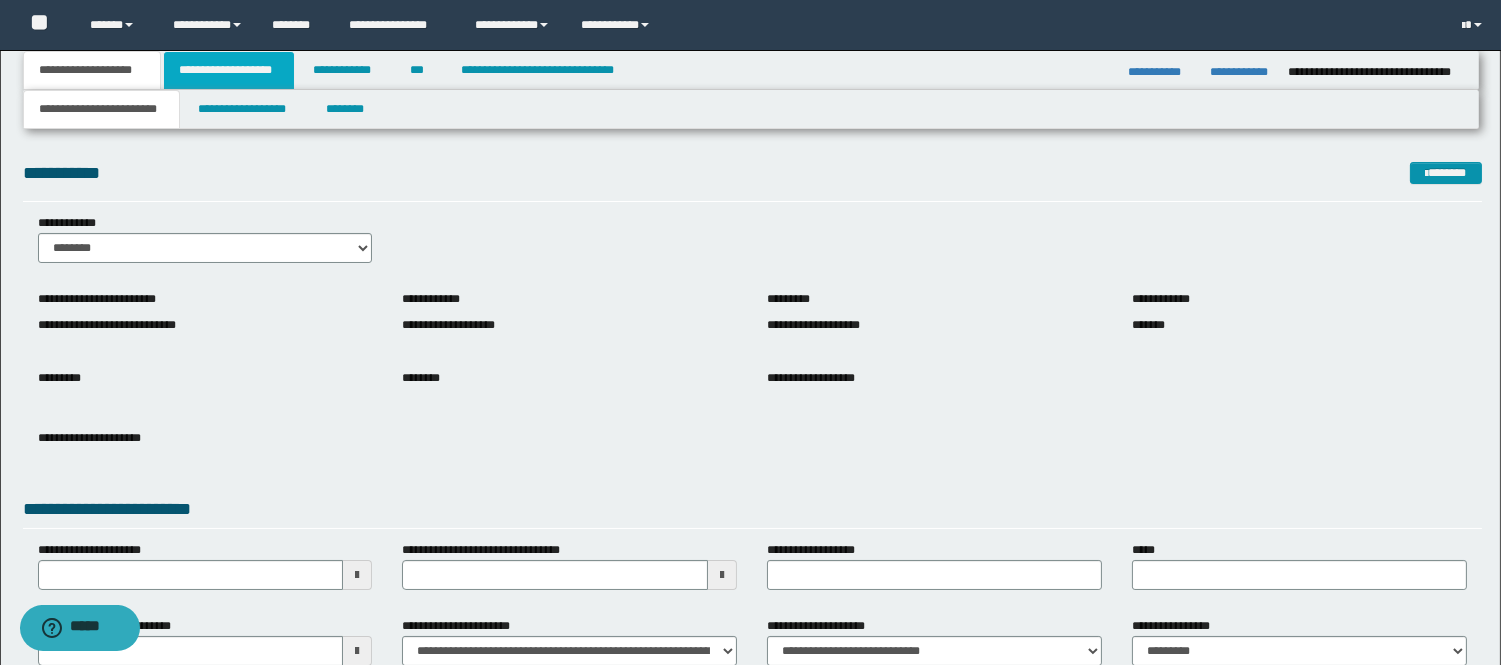 click on "**********" at bounding box center (229, 70) 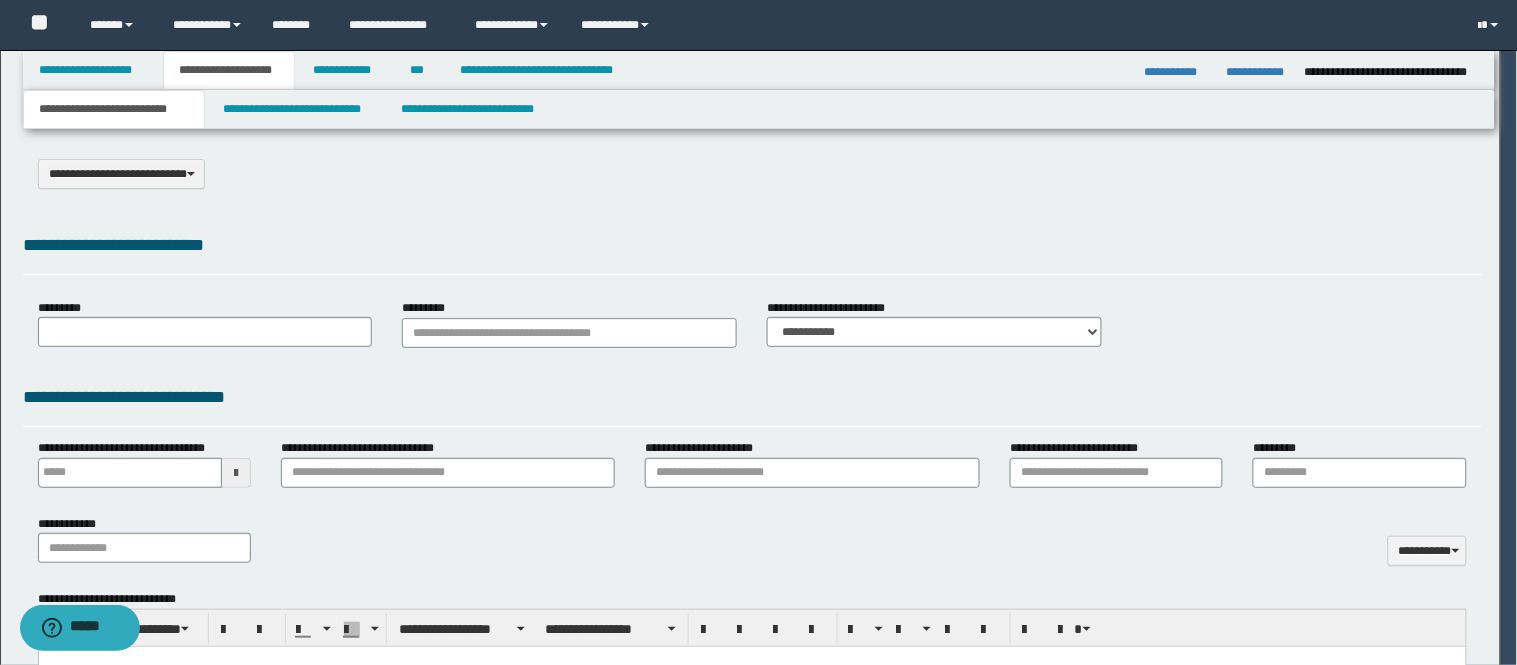 select on "*" 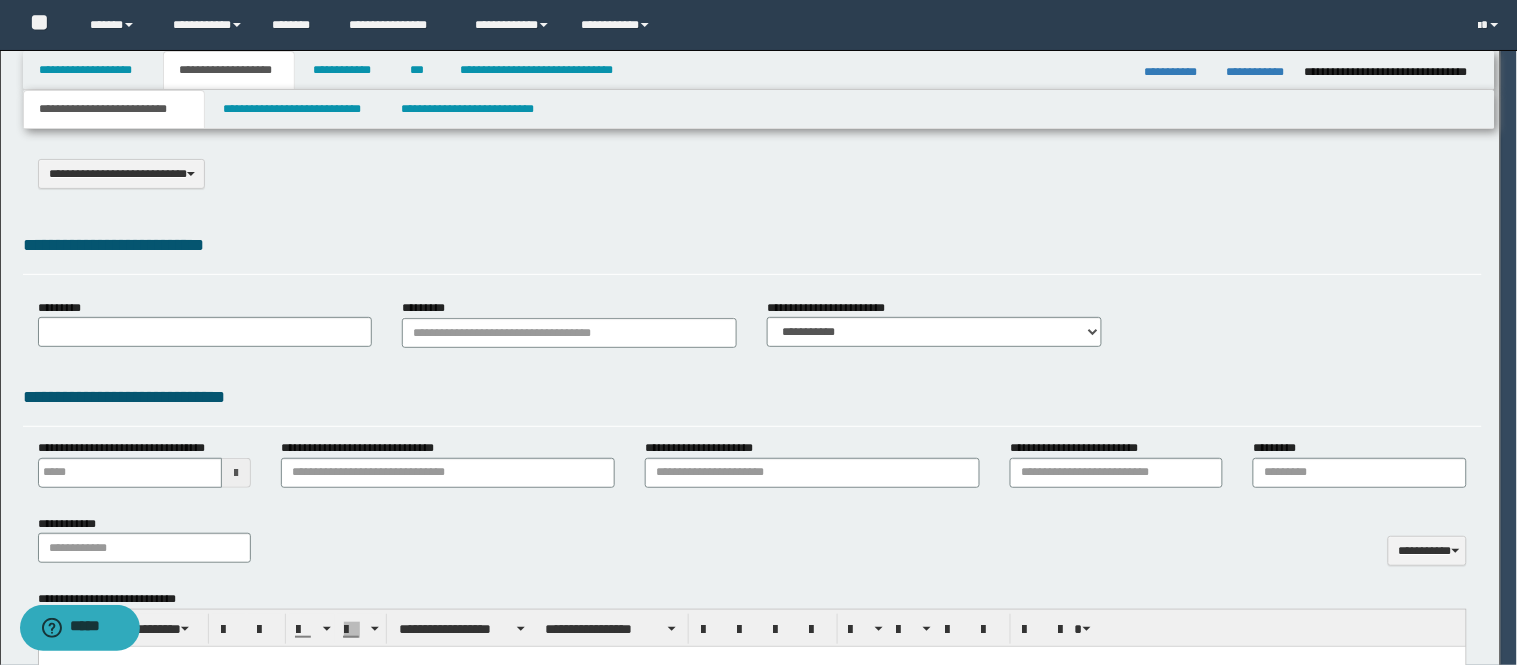 scroll, scrollTop: 0, scrollLeft: 0, axis: both 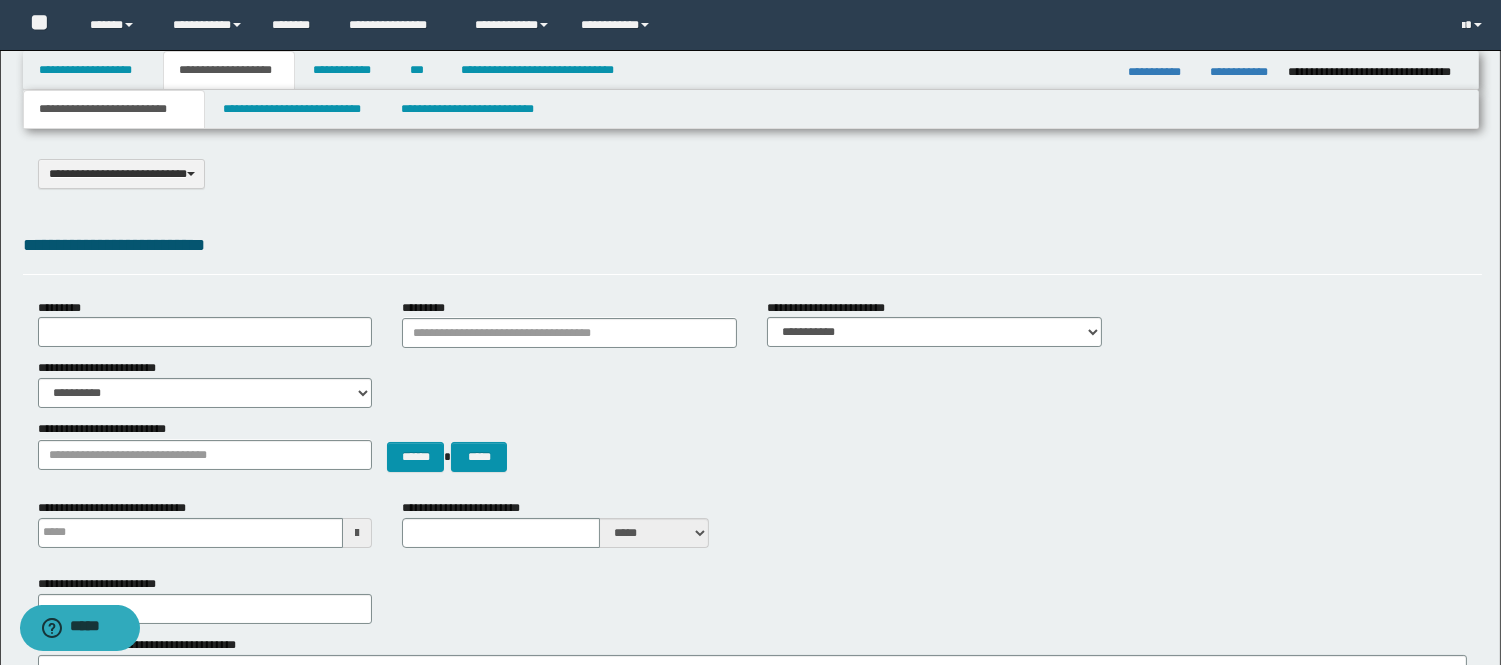 click on "**********" at bounding box center (750, 957) 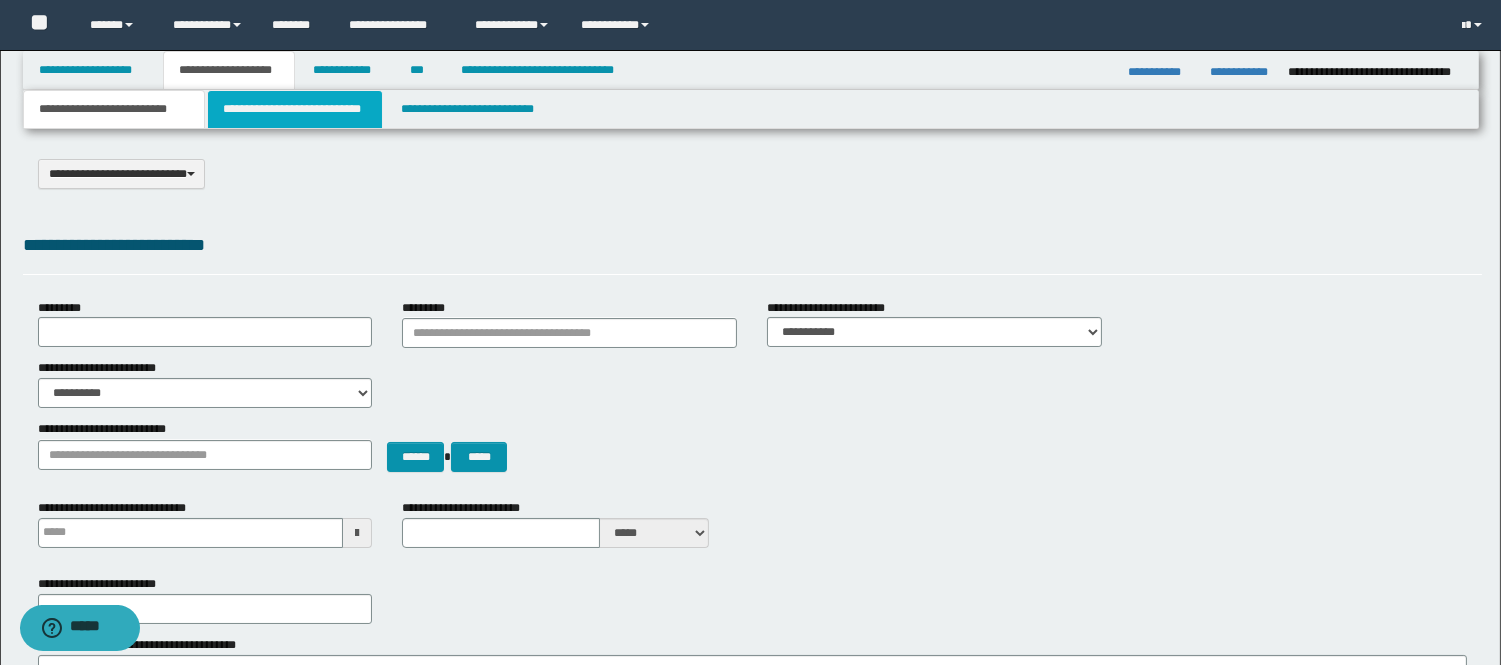 click on "**********" at bounding box center (295, 109) 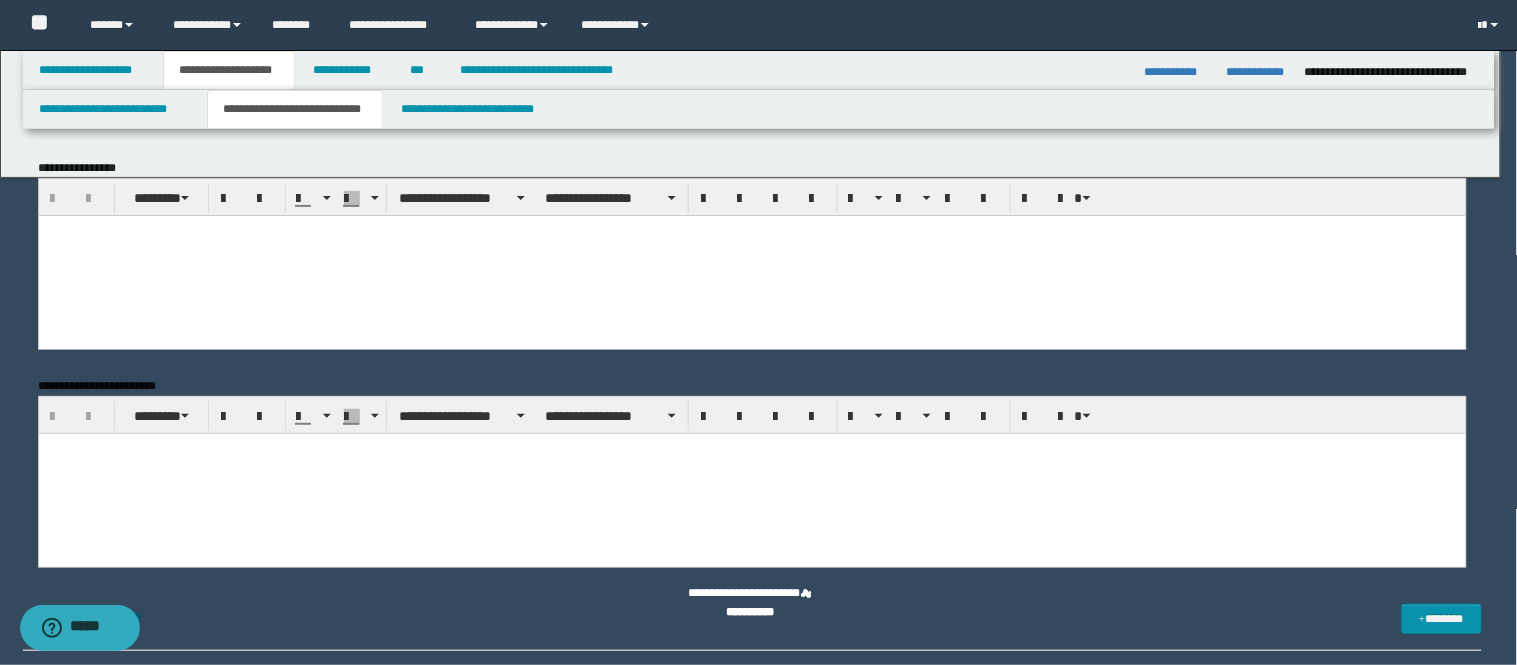 scroll, scrollTop: 0, scrollLeft: 0, axis: both 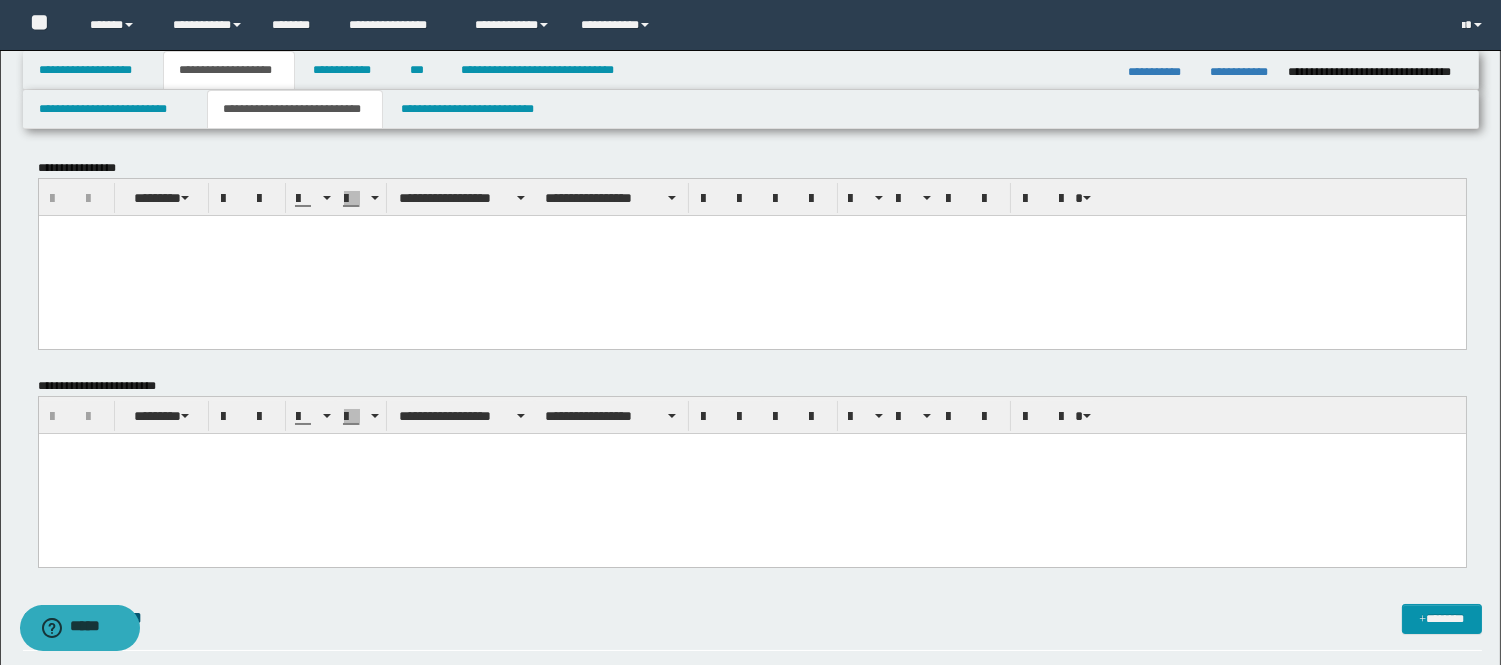 click at bounding box center [751, 474] 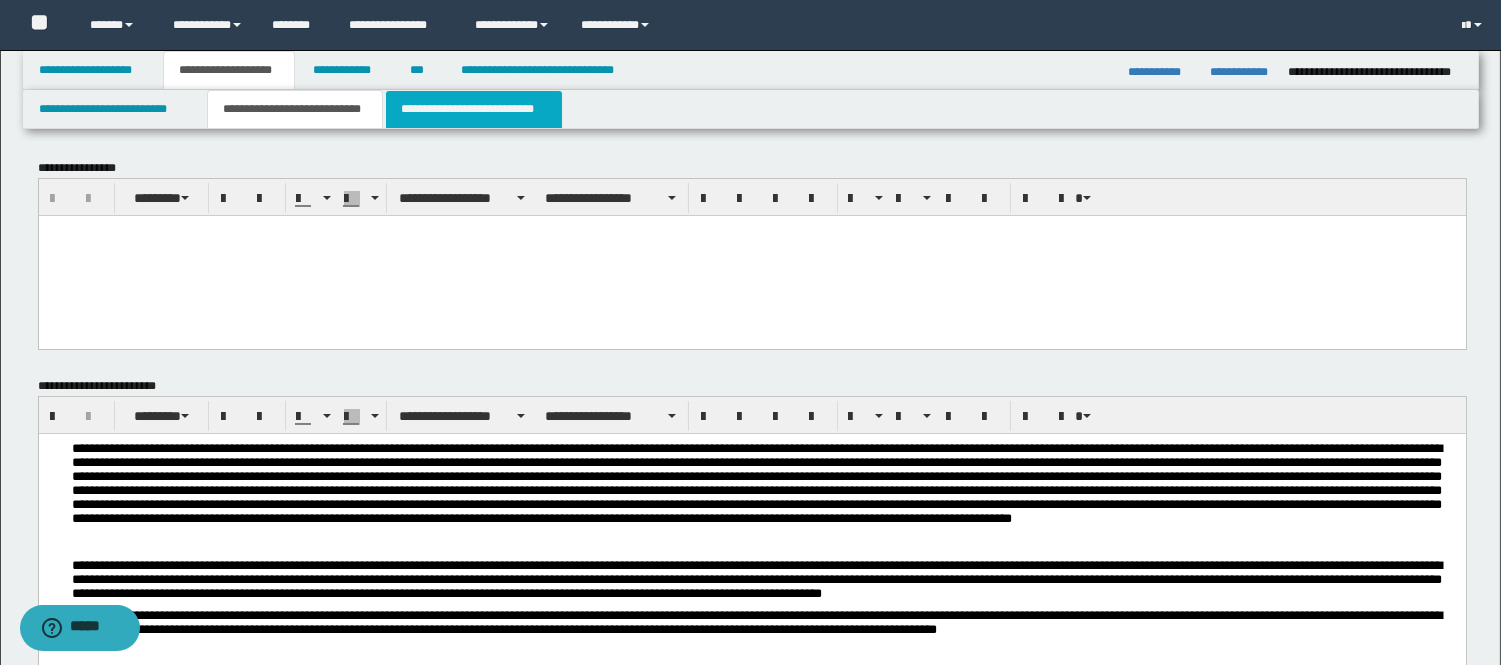 click on "**********" at bounding box center [474, 109] 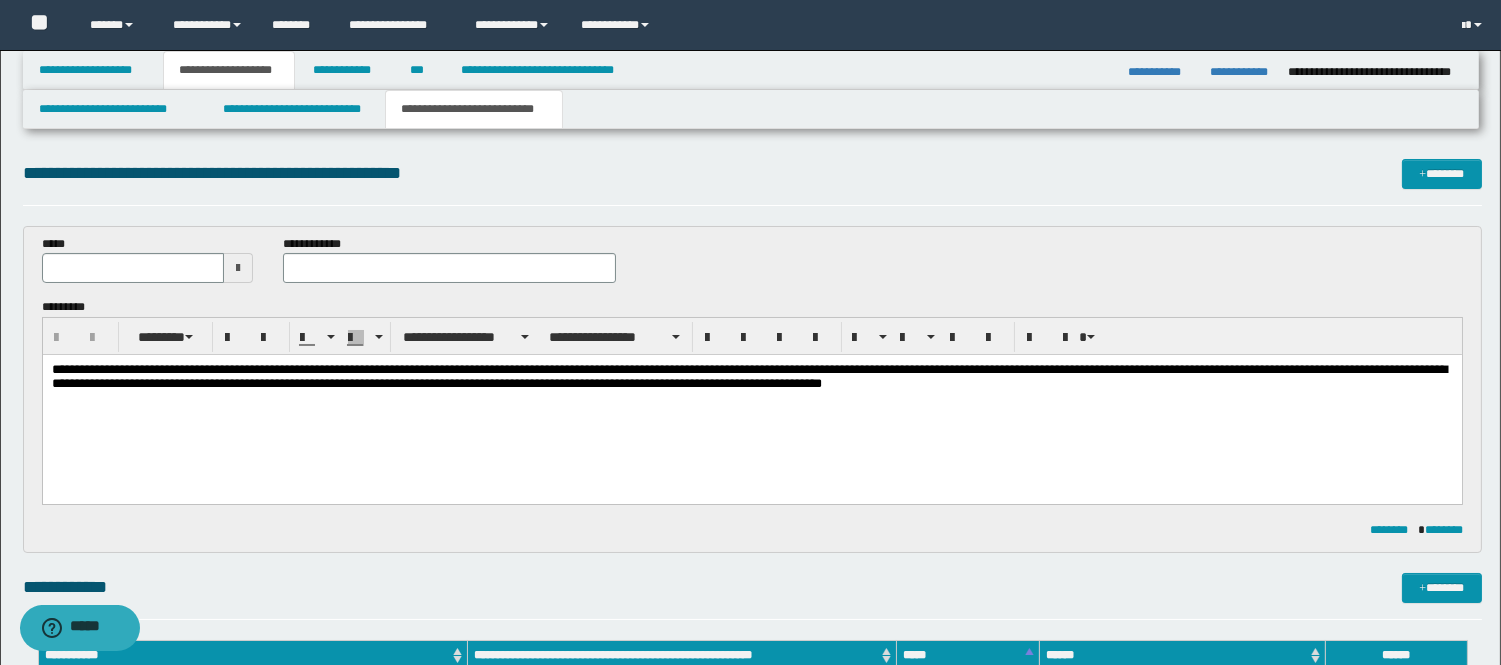 scroll, scrollTop: 0, scrollLeft: 0, axis: both 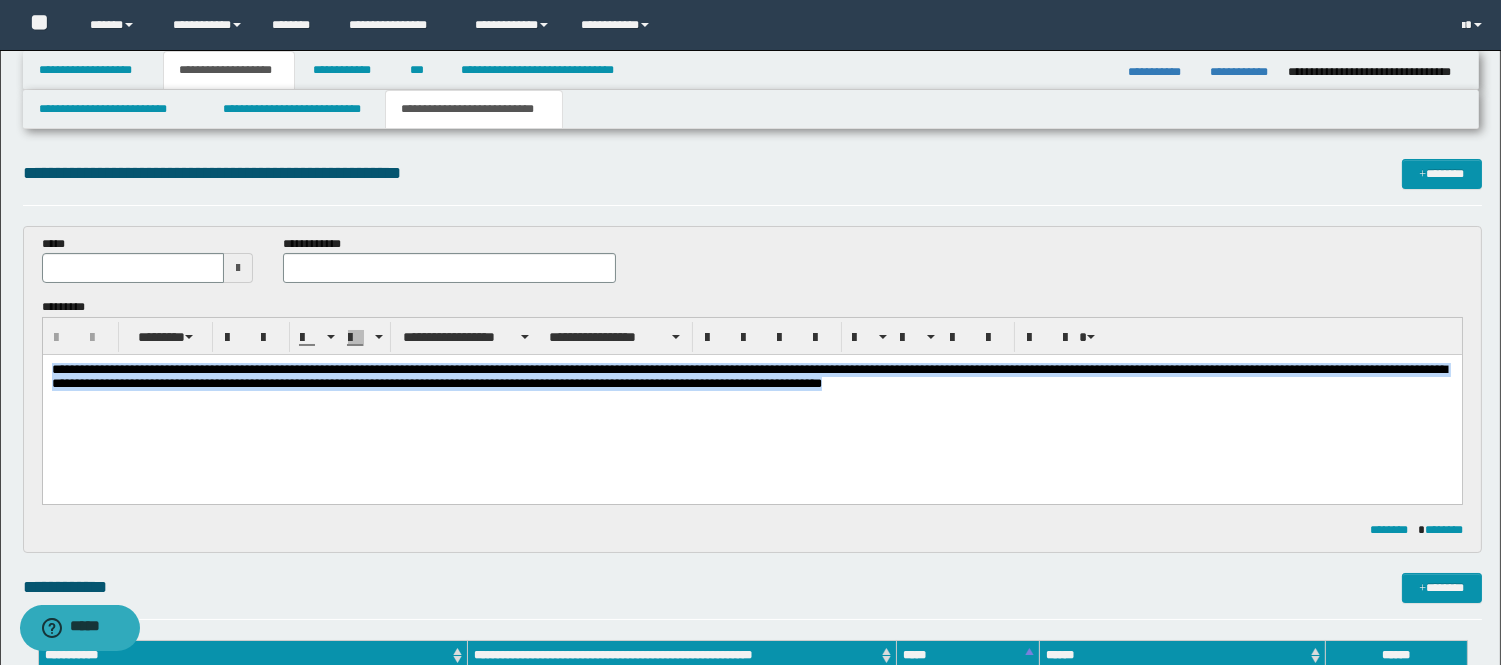 drag, startPoint x: 49, startPoint y: 365, endPoint x: 1210, endPoint y: 470, distance: 1165.7384 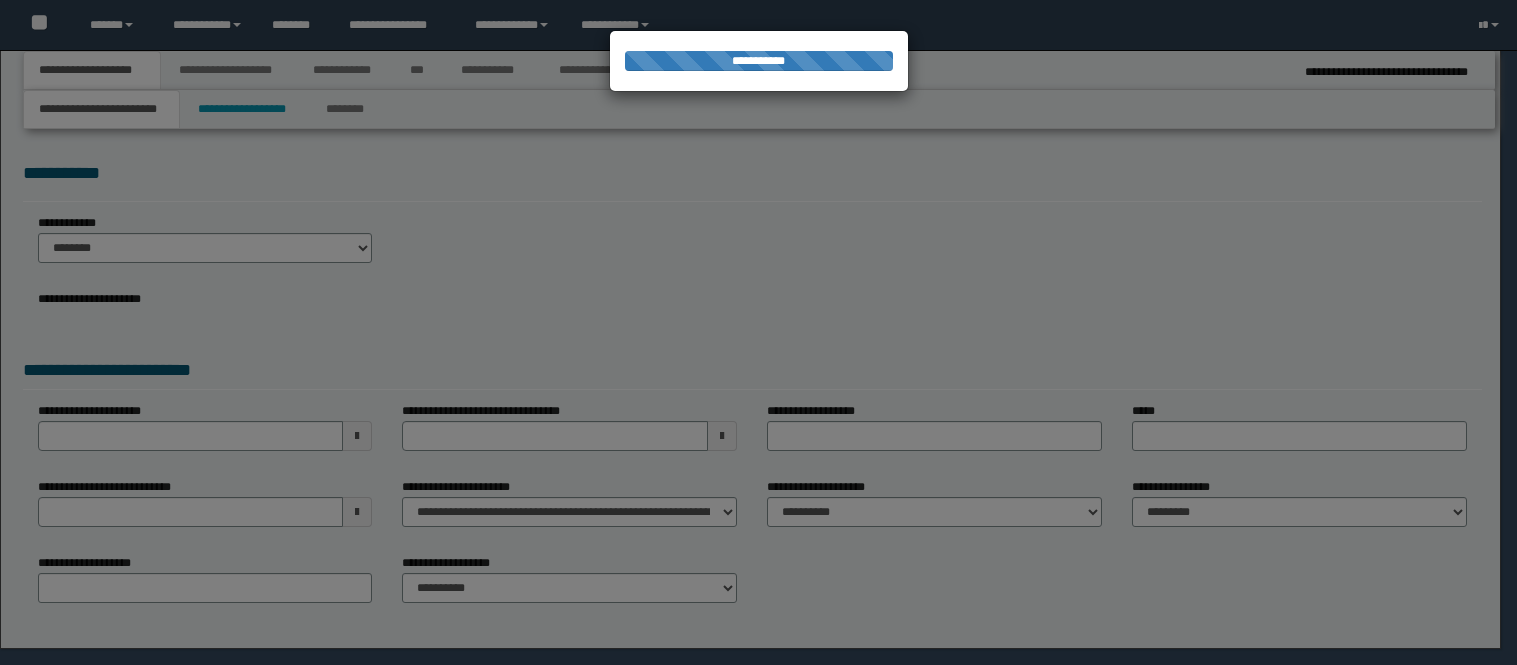 select on "**" 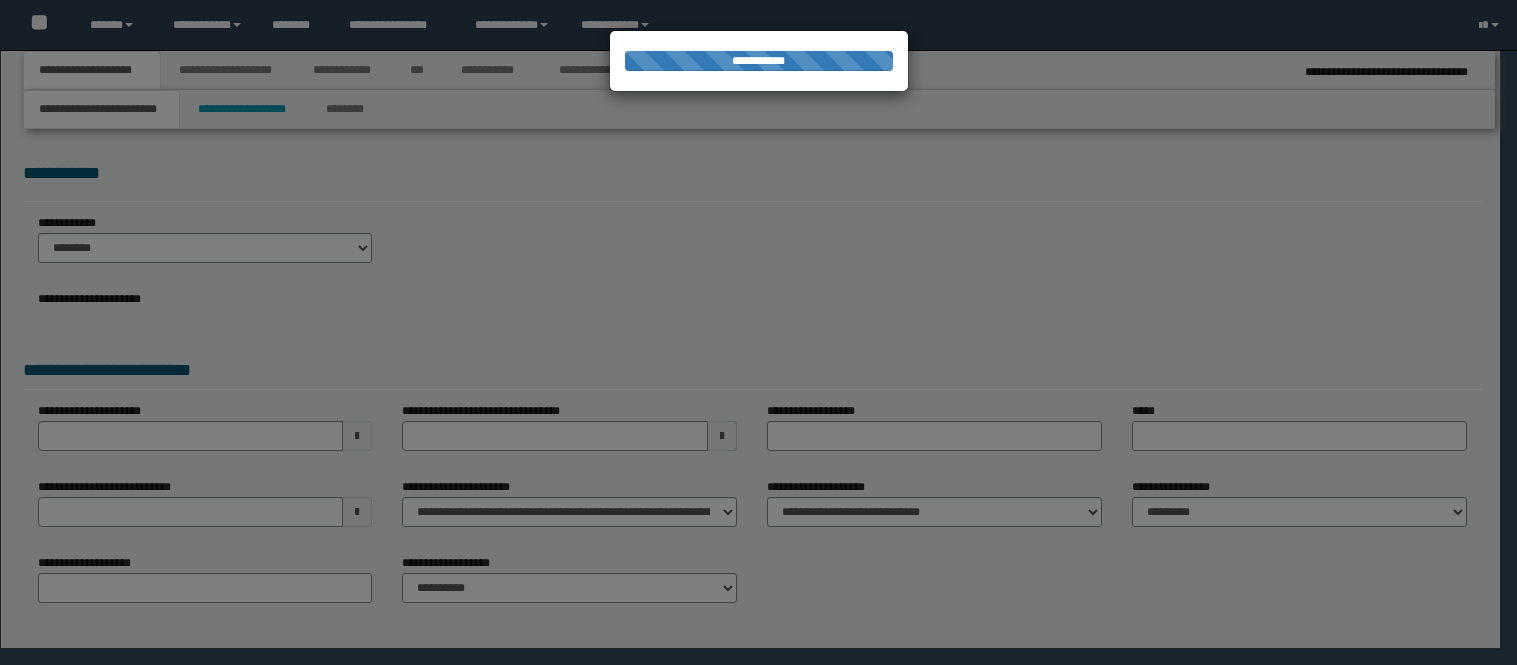 scroll, scrollTop: 0, scrollLeft: 0, axis: both 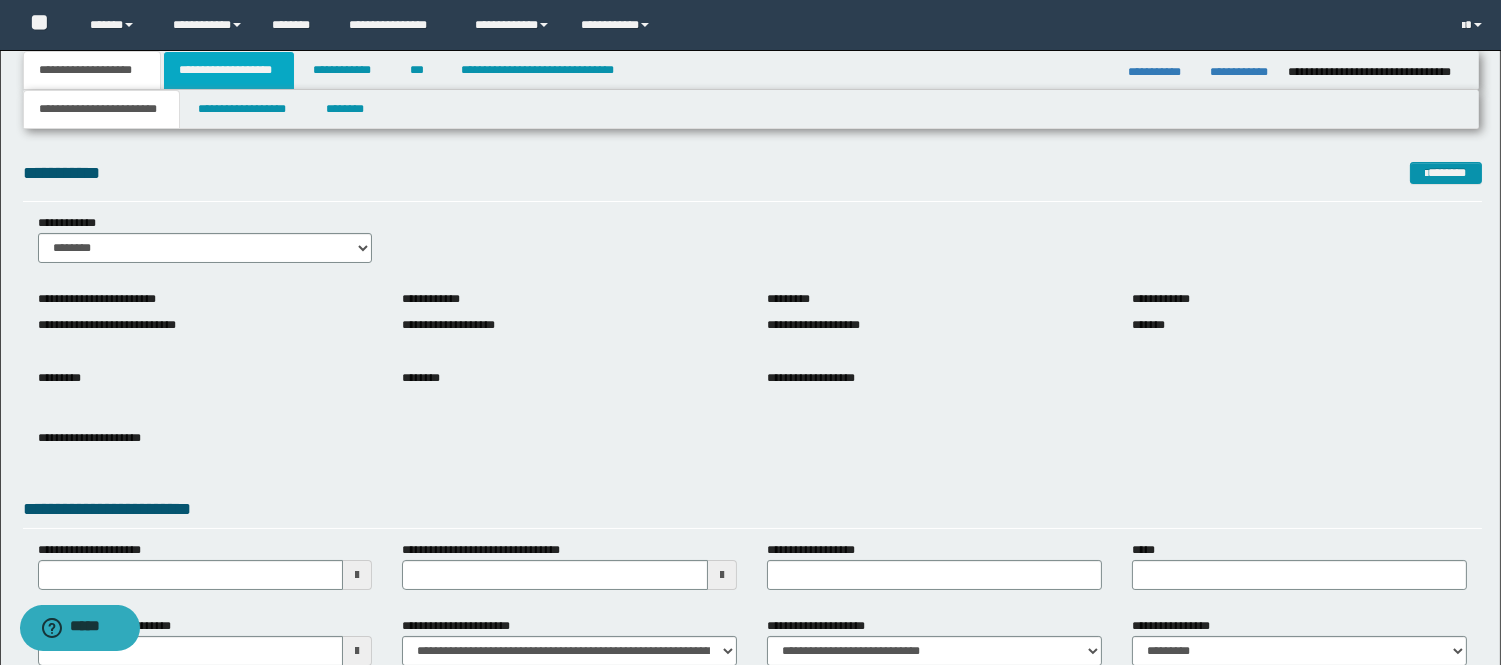 click on "**********" at bounding box center [229, 70] 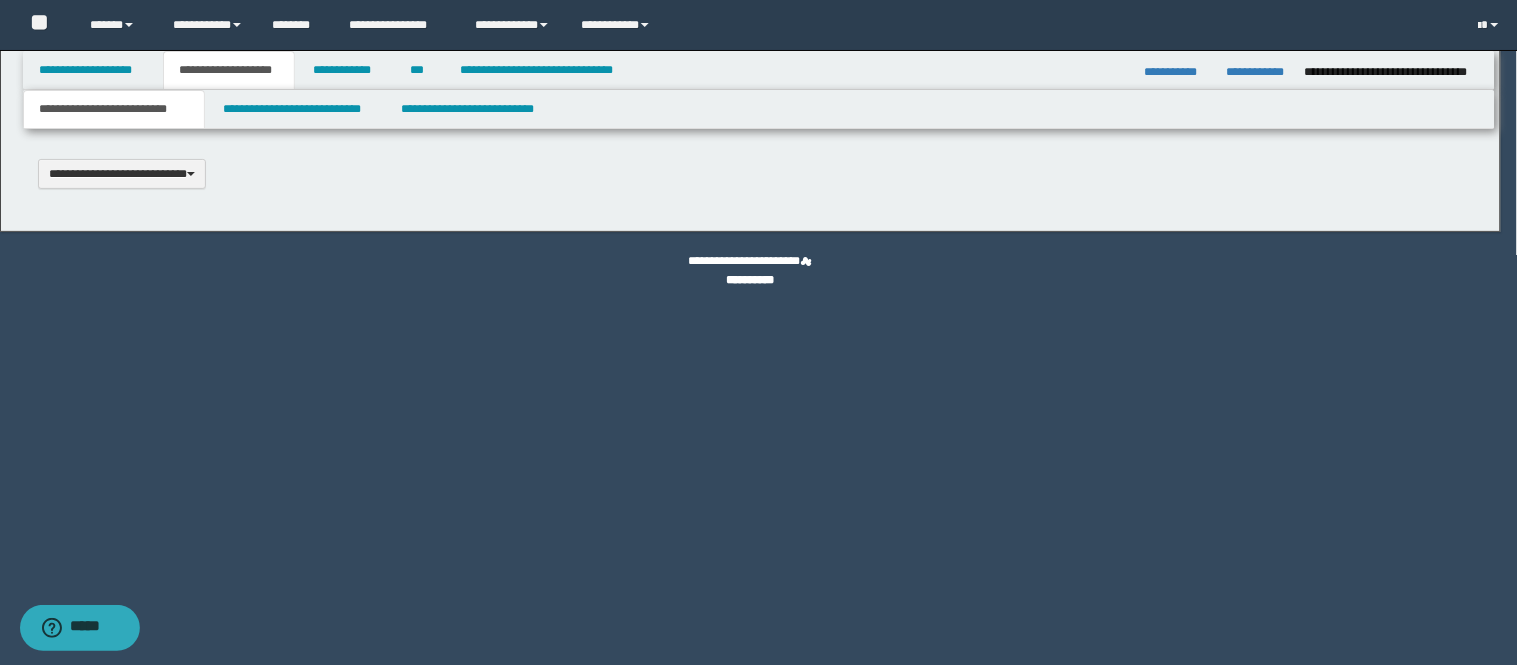 type 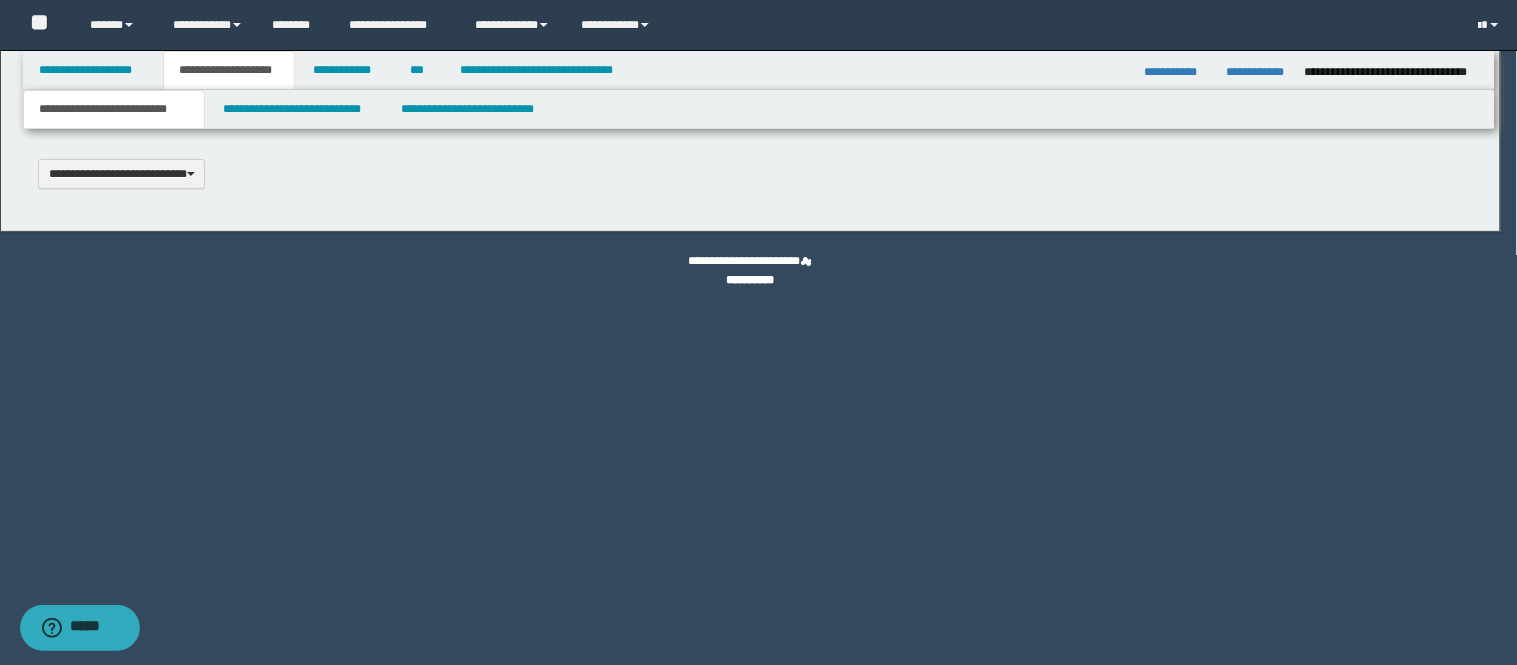 scroll, scrollTop: 0, scrollLeft: 0, axis: both 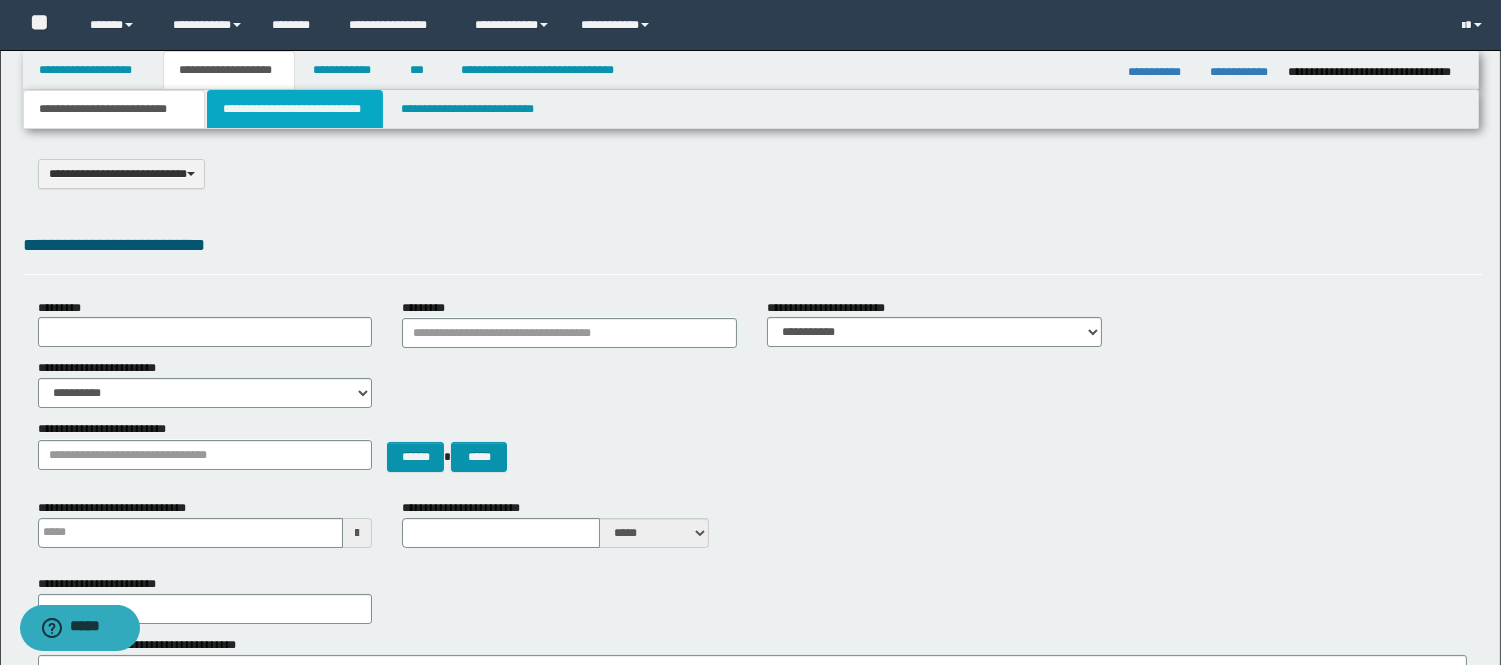click on "**********" at bounding box center (295, 109) 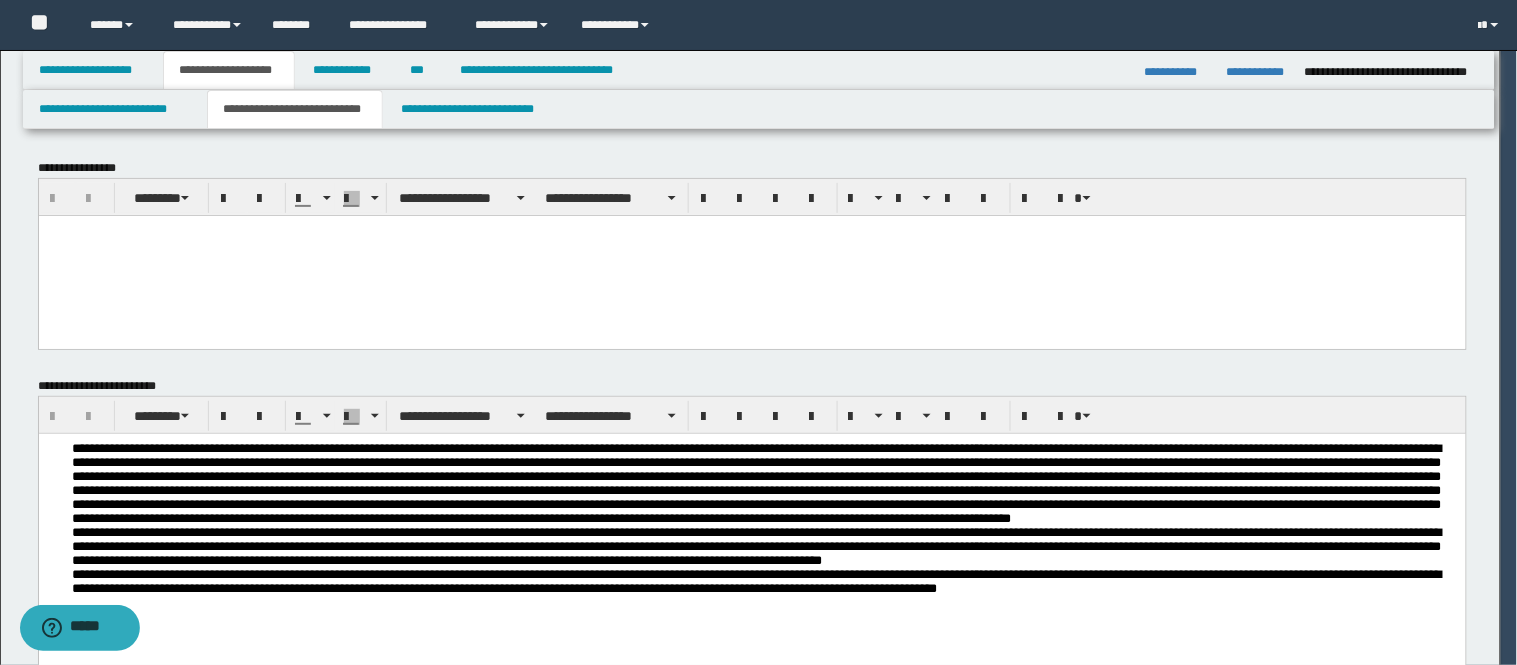 scroll, scrollTop: 0, scrollLeft: 0, axis: both 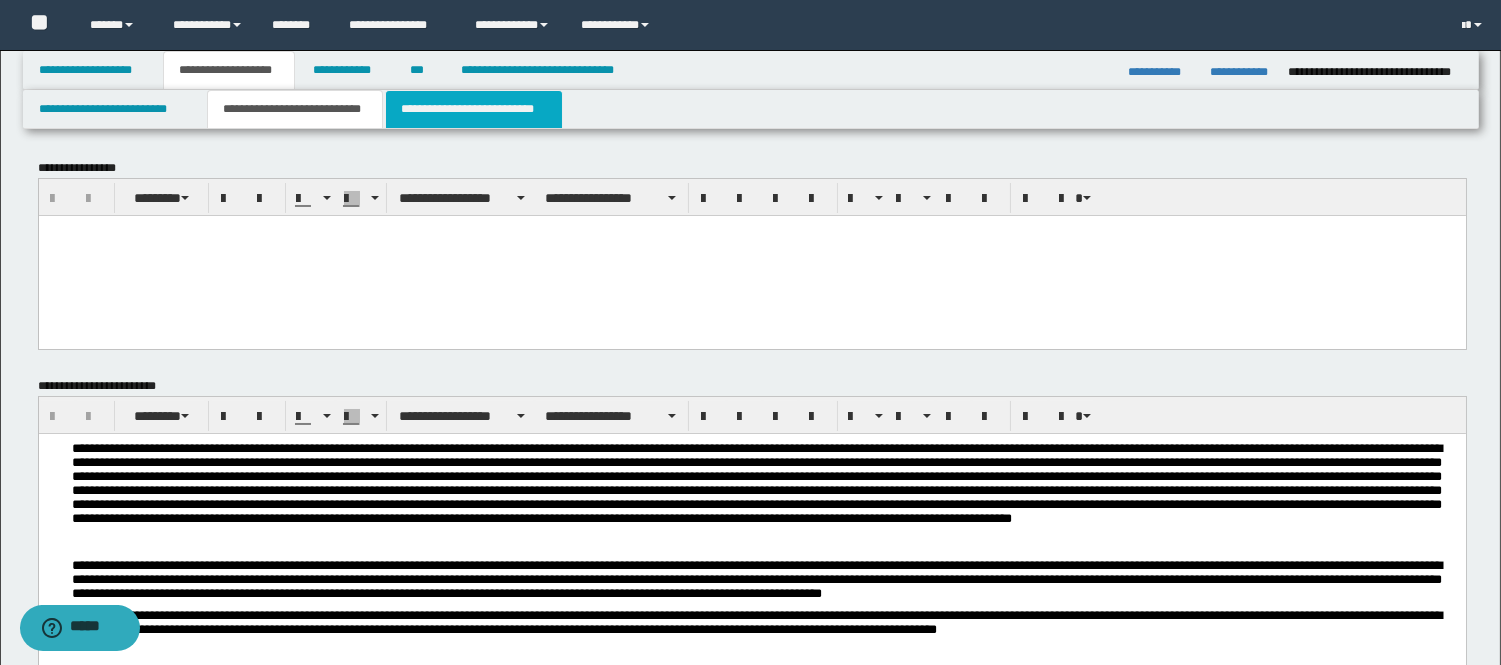 click on "**********" at bounding box center [474, 109] 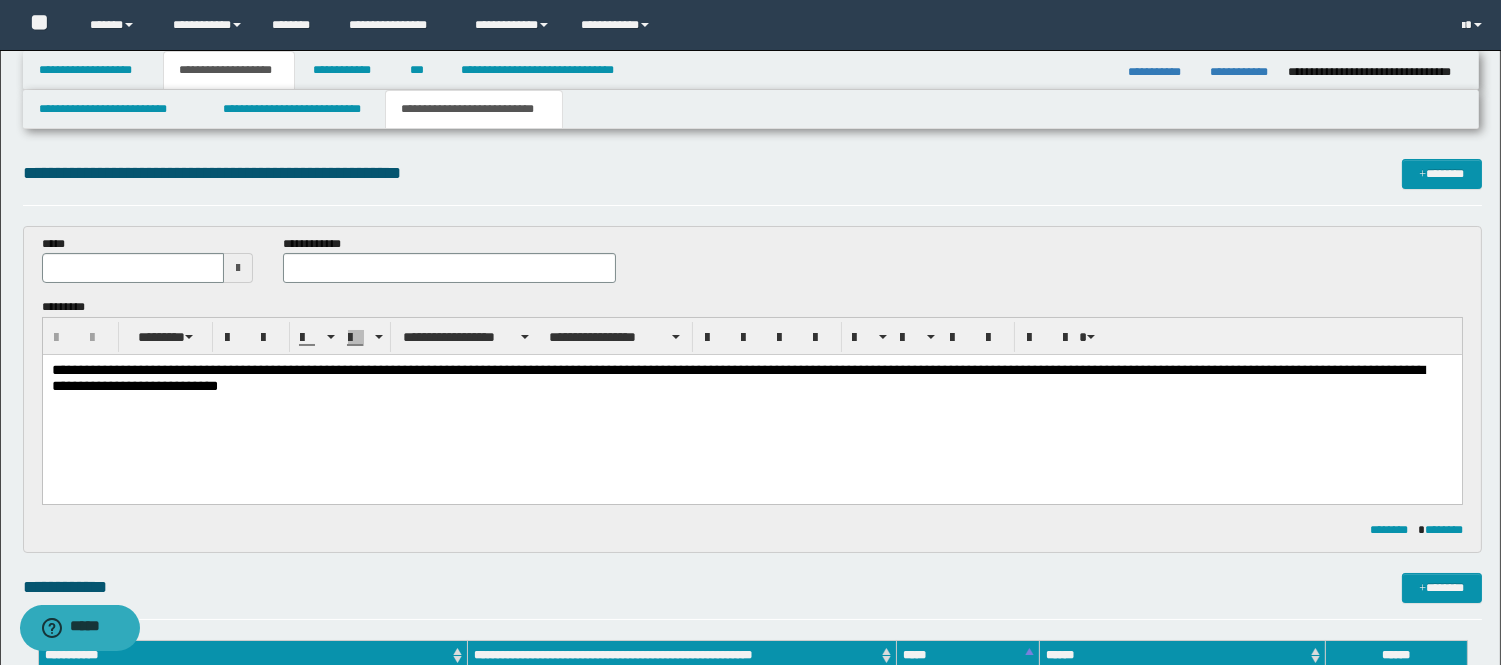 scroll, scrollTop: 0, scrollLeft: 0, axis: both 